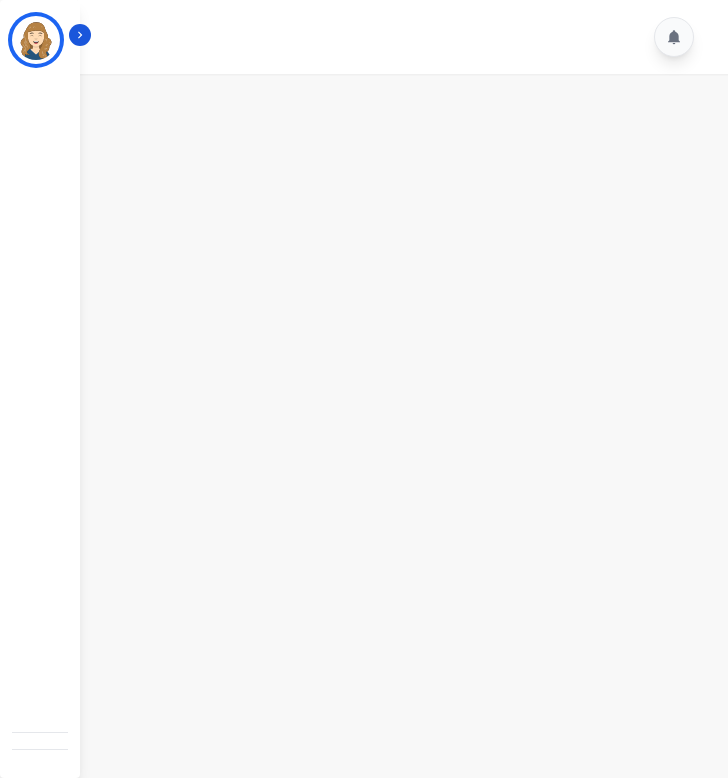 scroll, scrollTop: 0, scrollLeft: 0, axis: both 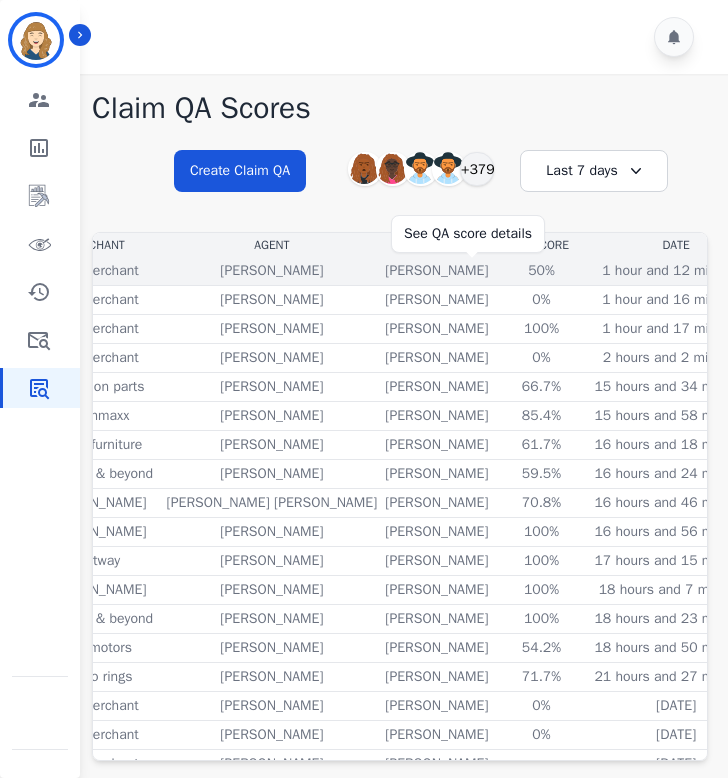 click on "50%" at bounding box center [541, 271] 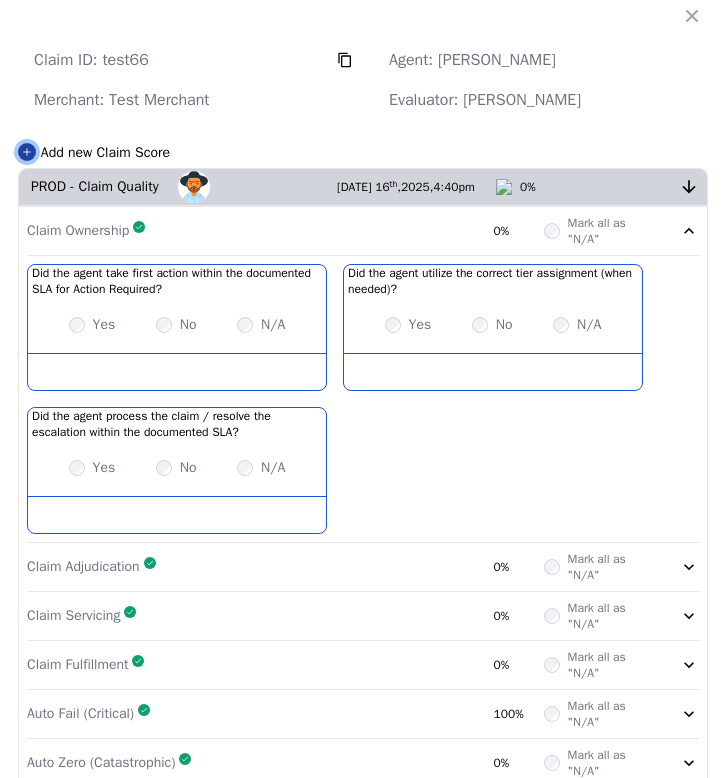 click 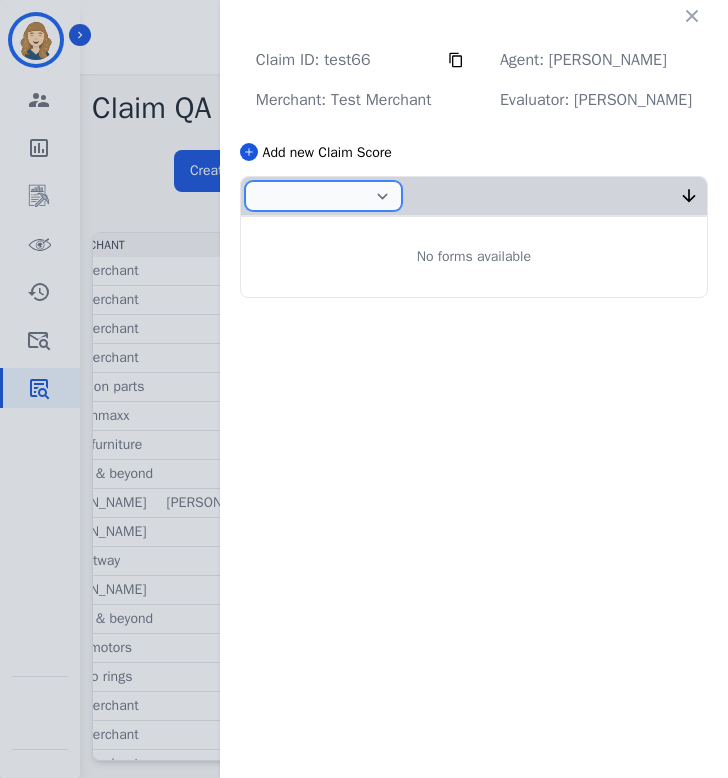 click on "**********" at bounding box center (323, 196) 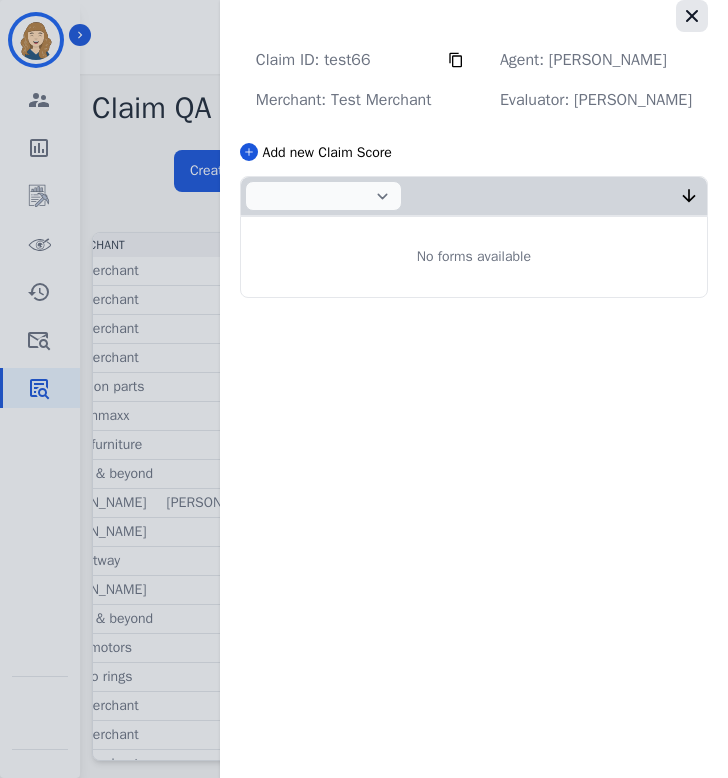 click 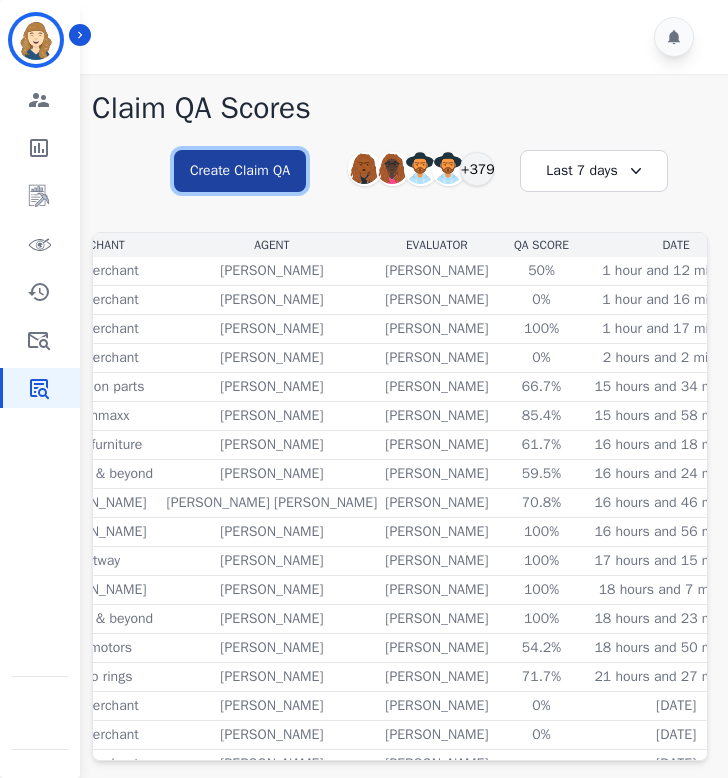 click on "Create Claim QA" at bounding box center (240, 171) 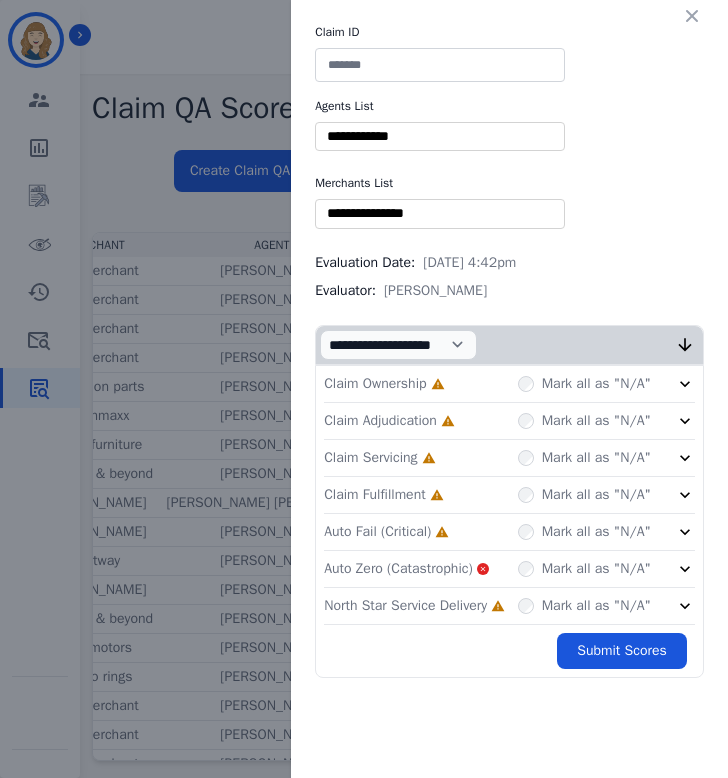 click at bounding box center [440, 65] 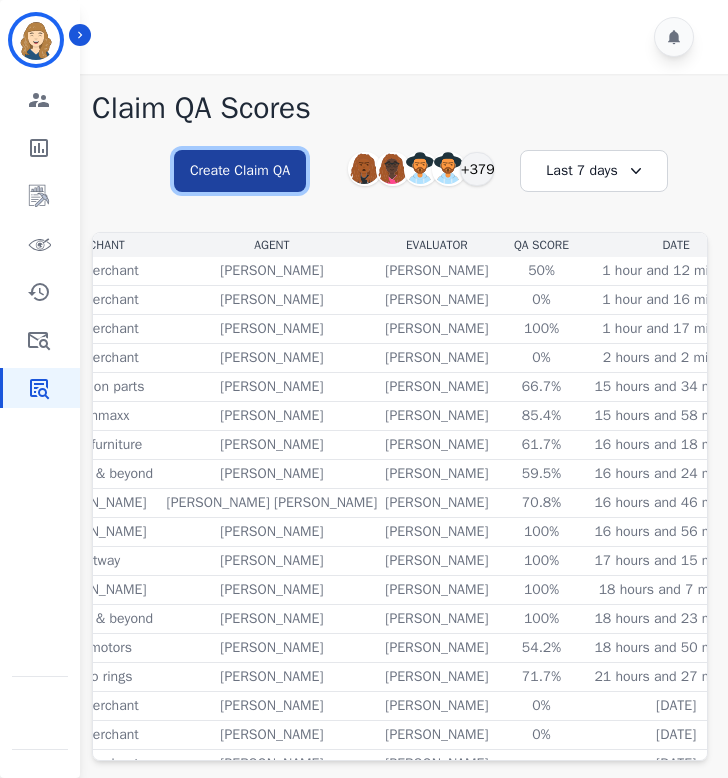click on "Create Claim QA" at bounding box center (240, 171) 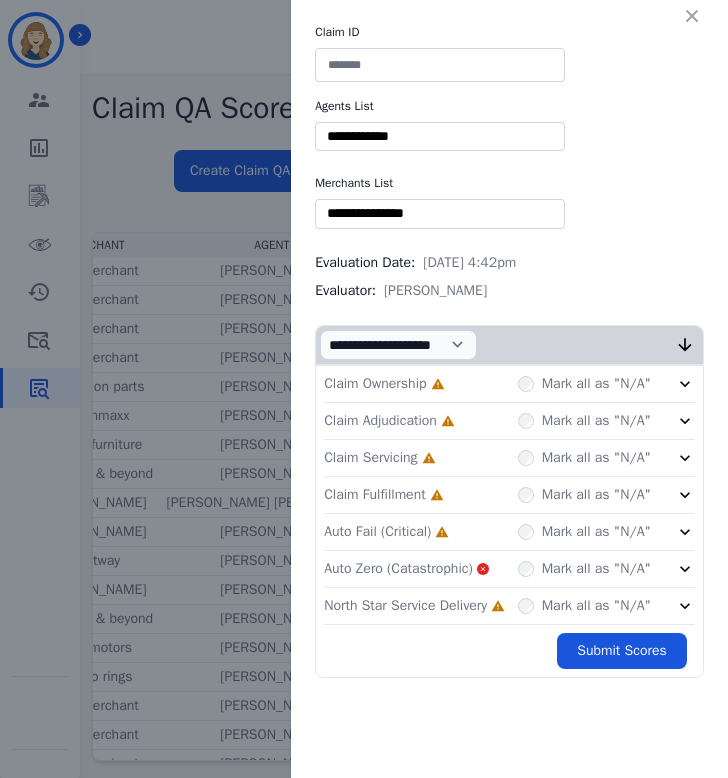 click at bounding box center (440, 65) 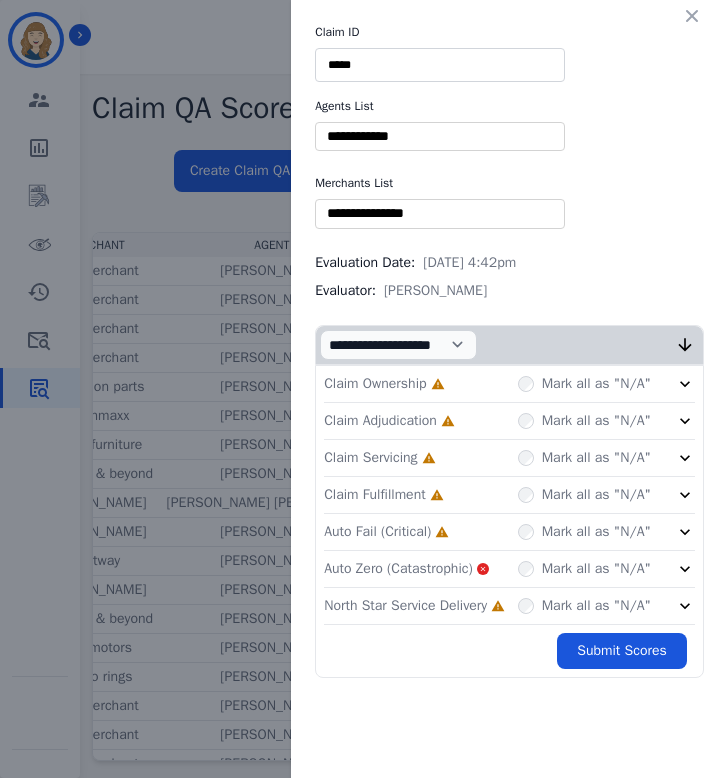 type on "*****" 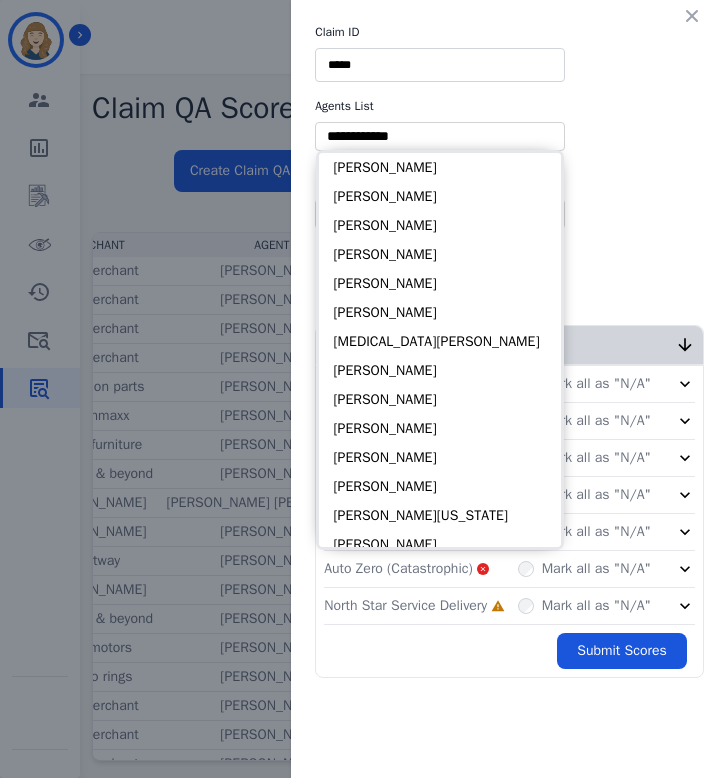 click at bounding box center (440, 136) 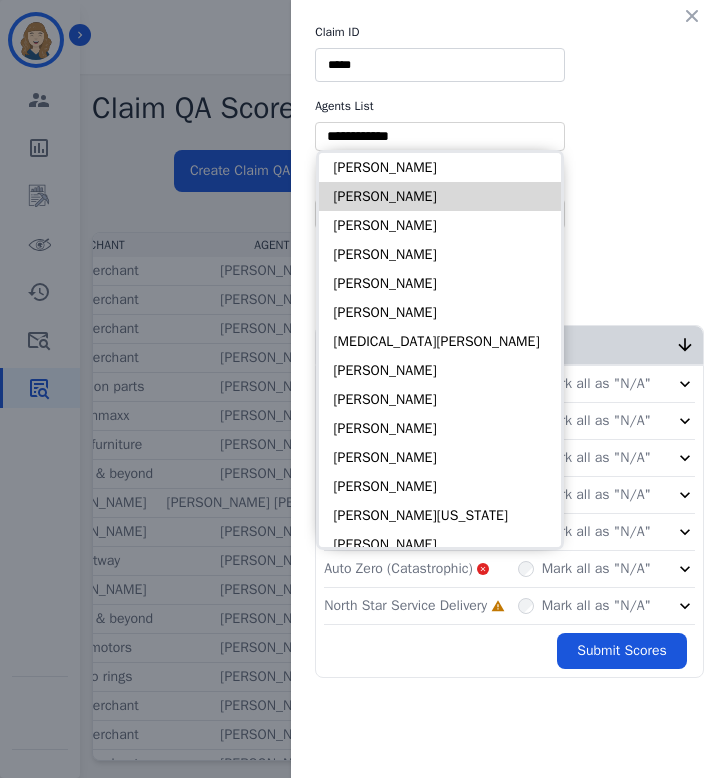 click on "[PERSON_NAME]" at bounding box center [440, 196] 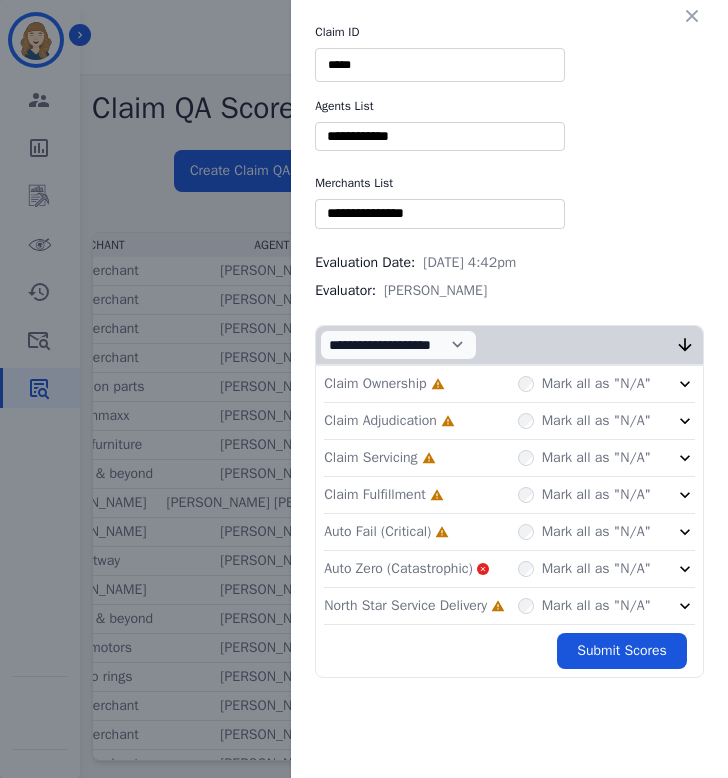 click at bounding box center [440, 136] 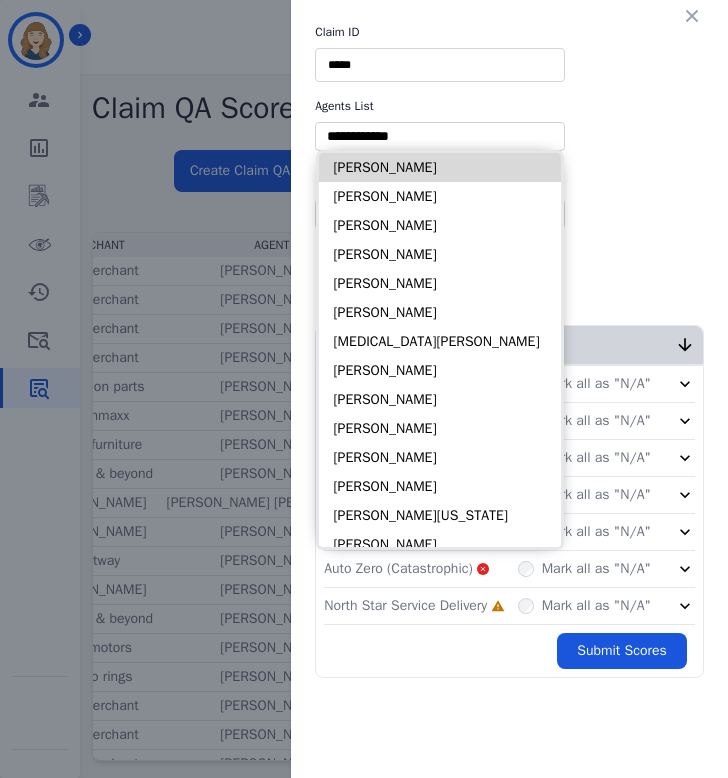 click on "[PERSON_NAME]" at bounding box center (440, 167) 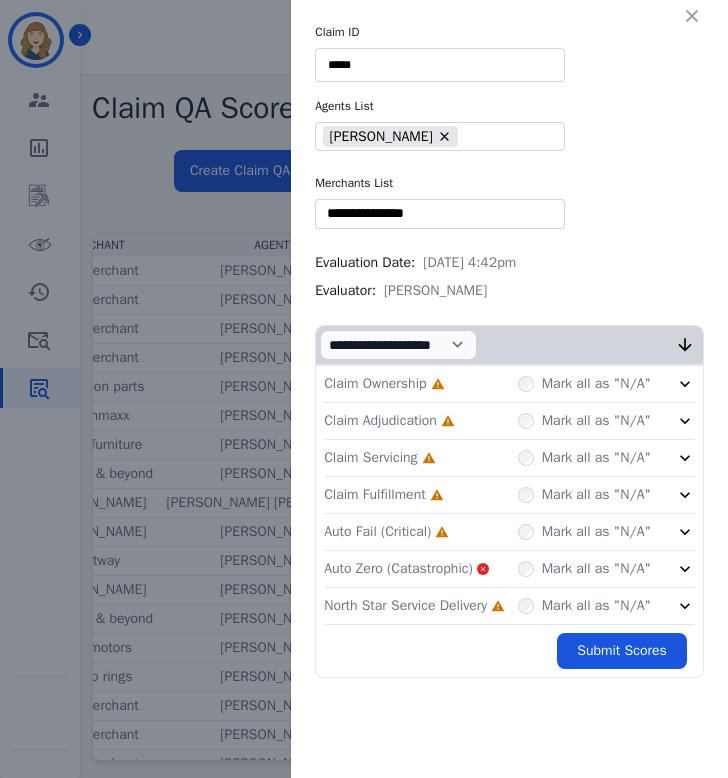 click at bounding box center (440, 213) 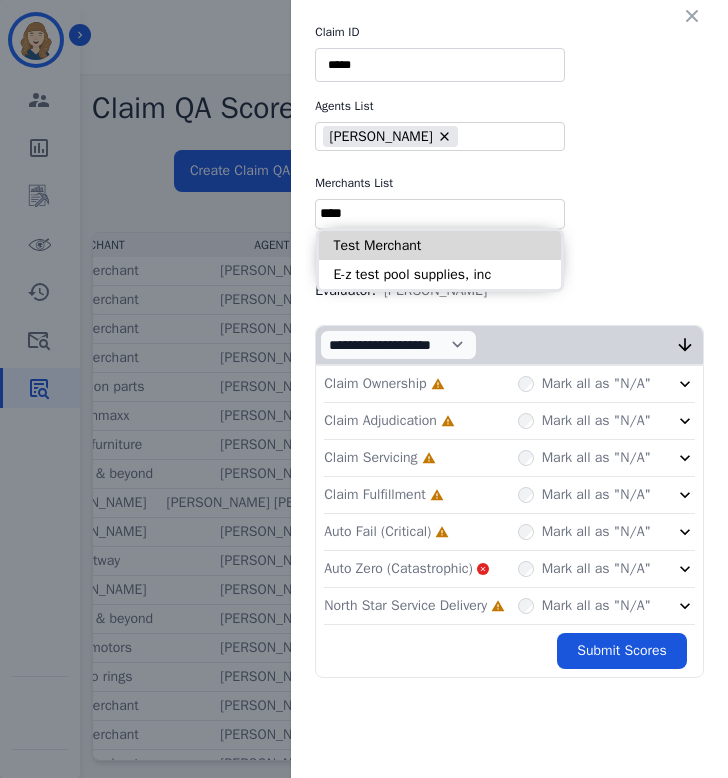 type on "****" 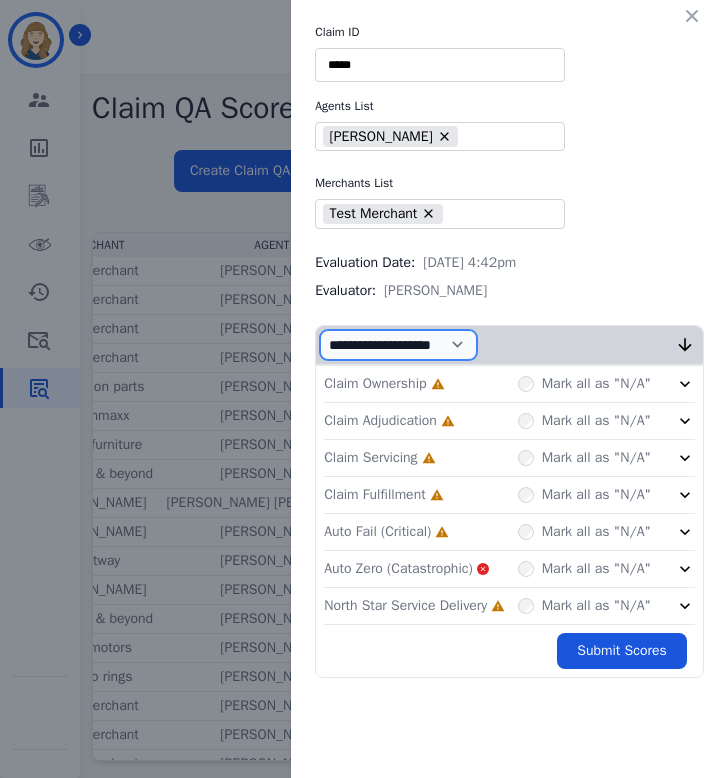 click on "**********" at bounding box center (398, 345) 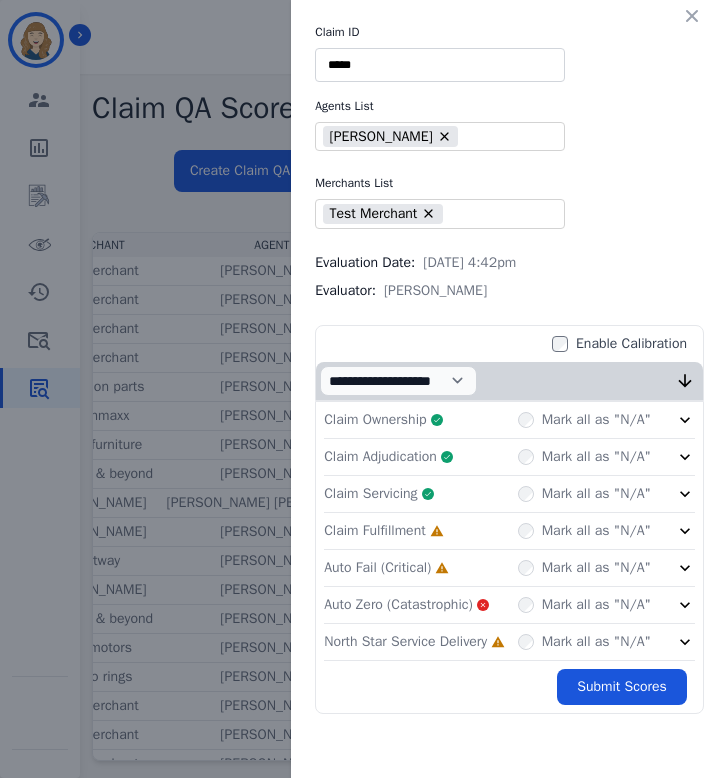click 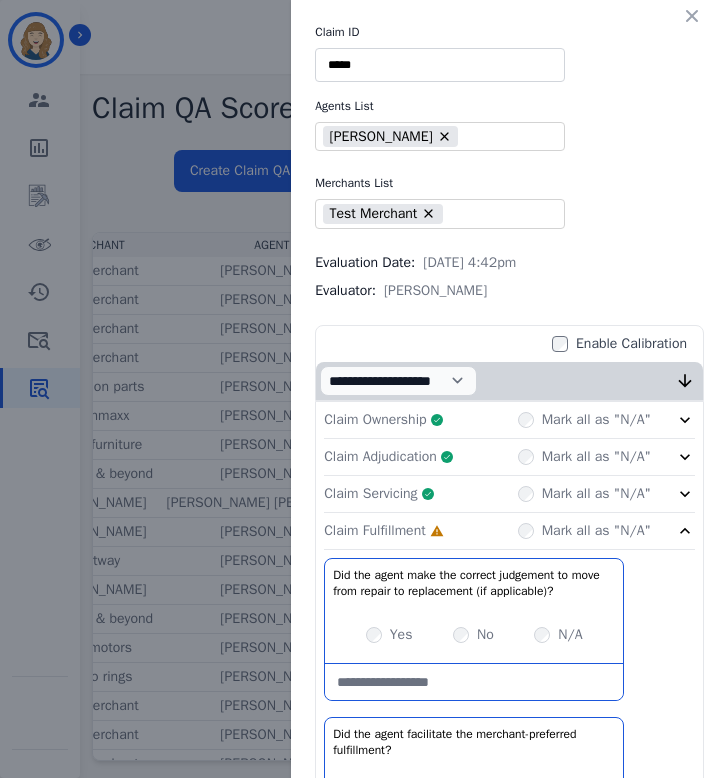 click on "Yes     No     N/A" at bounding box center (474, 635) 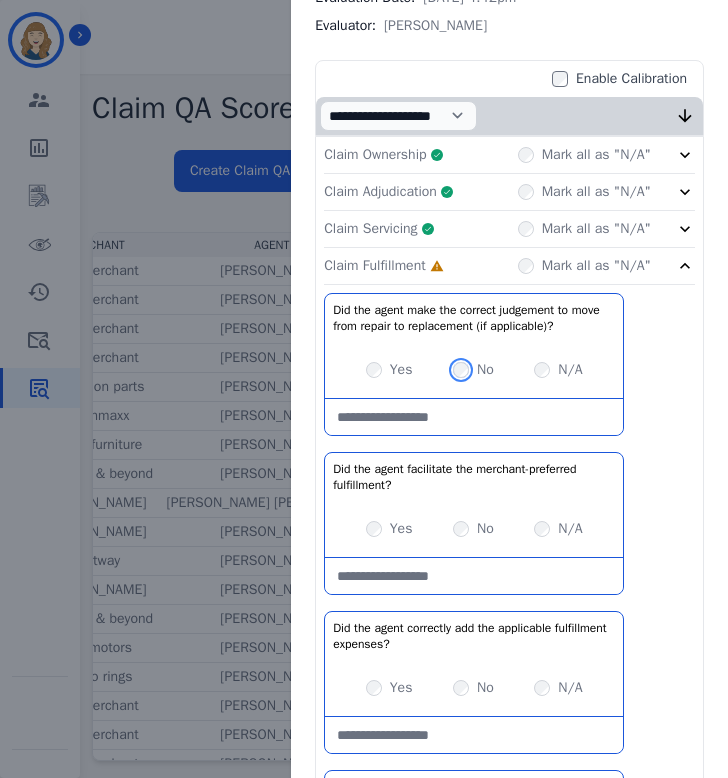 scroll, scrollTop: 472, scrollLeft: 0, axis: vertical 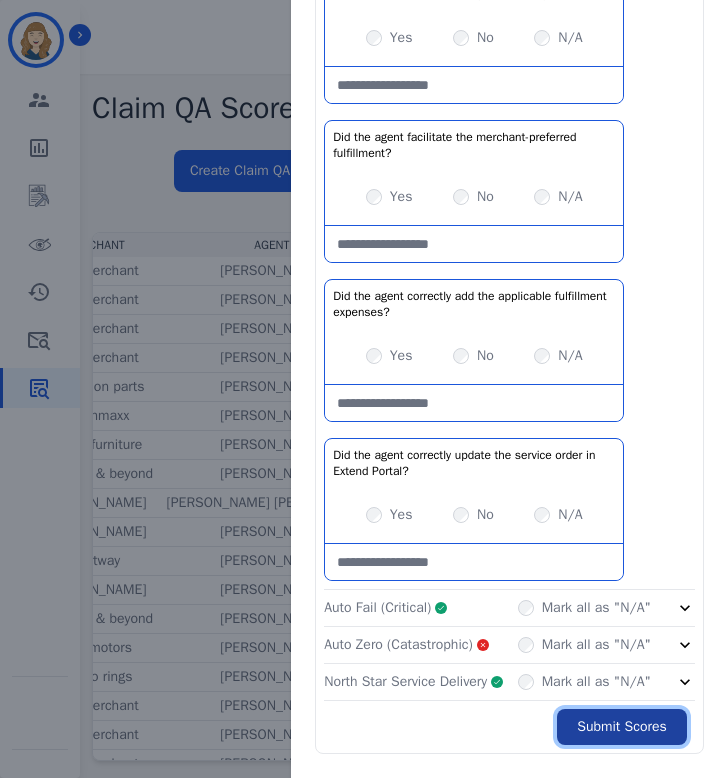 click on "Submit Scores" at bounding box center [622, 727] 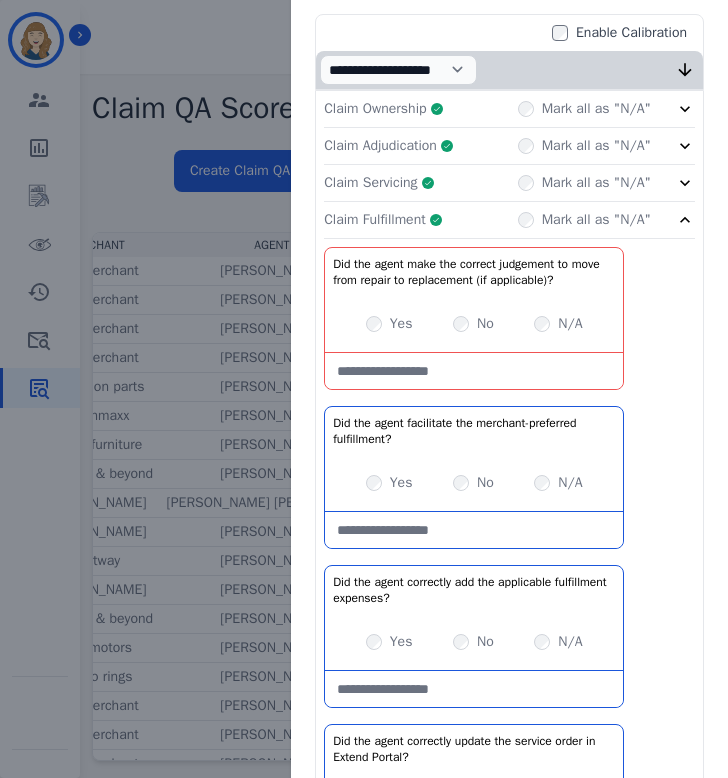 scroll, scrollTop: 270, scrollLeft: 0, axis: vertical 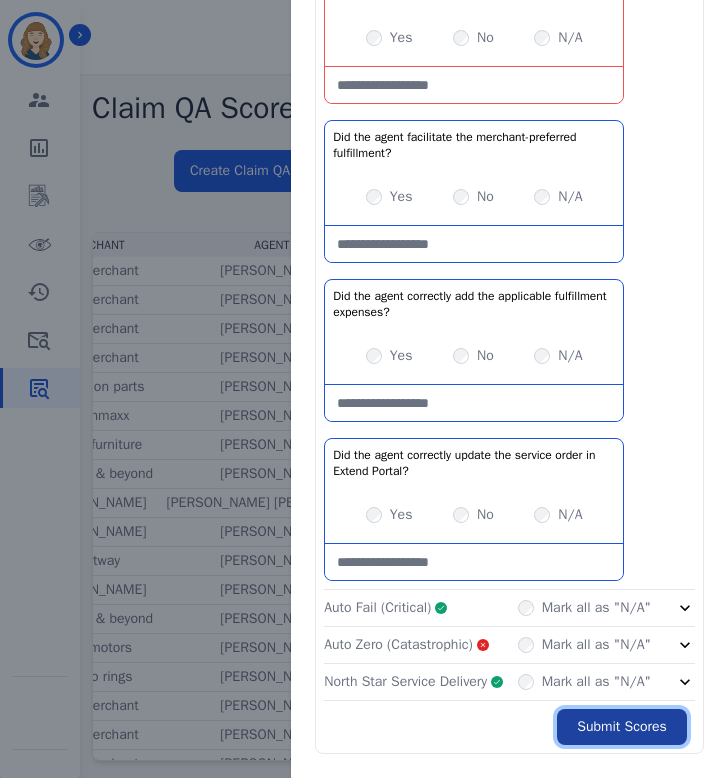 click on "Submit Scores" at bounding box center (622, 727) 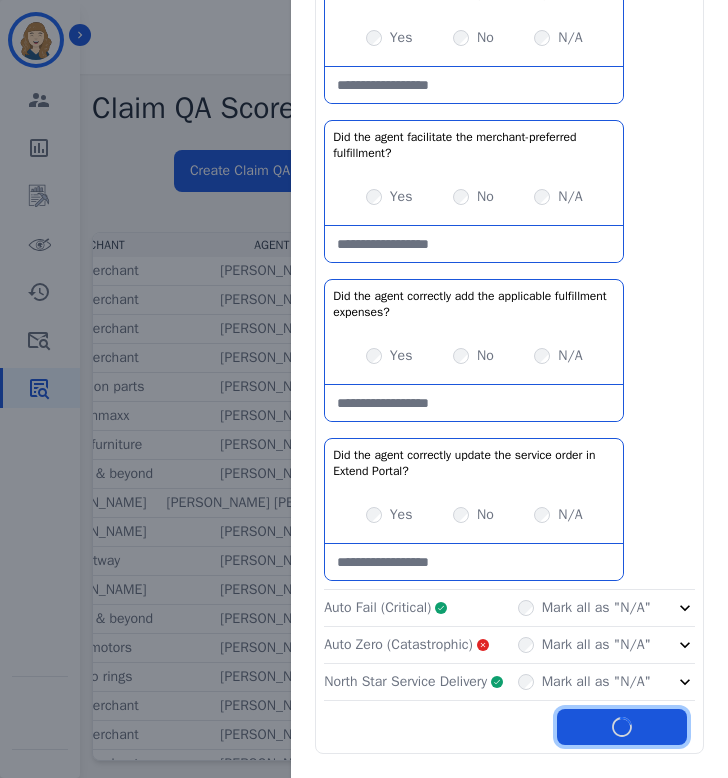 scroll, scrollTop: 728, scrollLeft: 0, axis: vertical 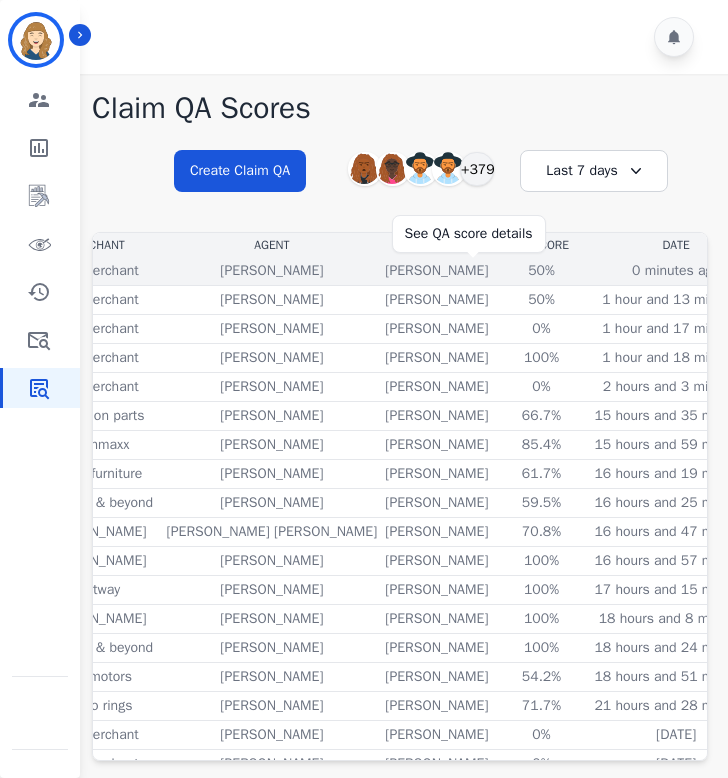 click on "50%" at bounding box center [541, 271] 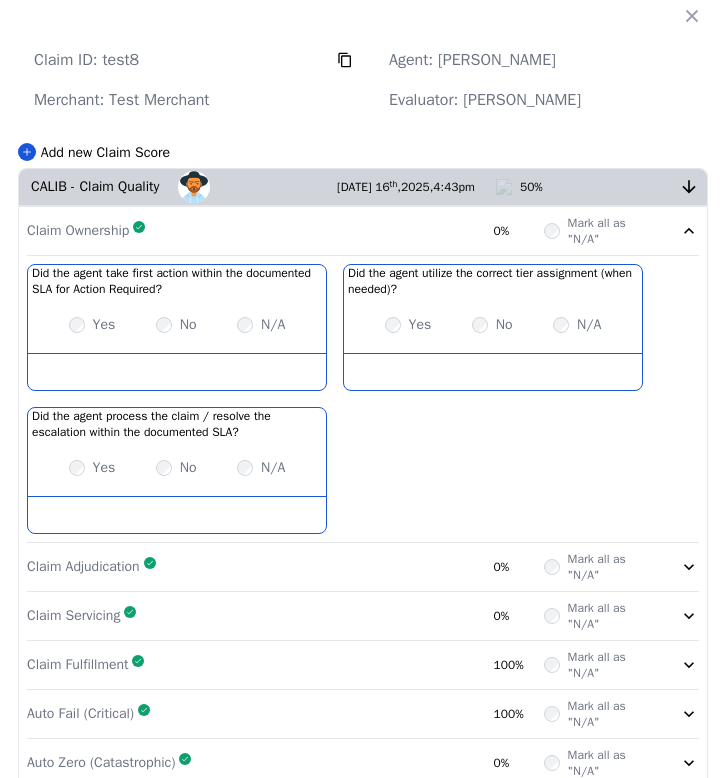 click 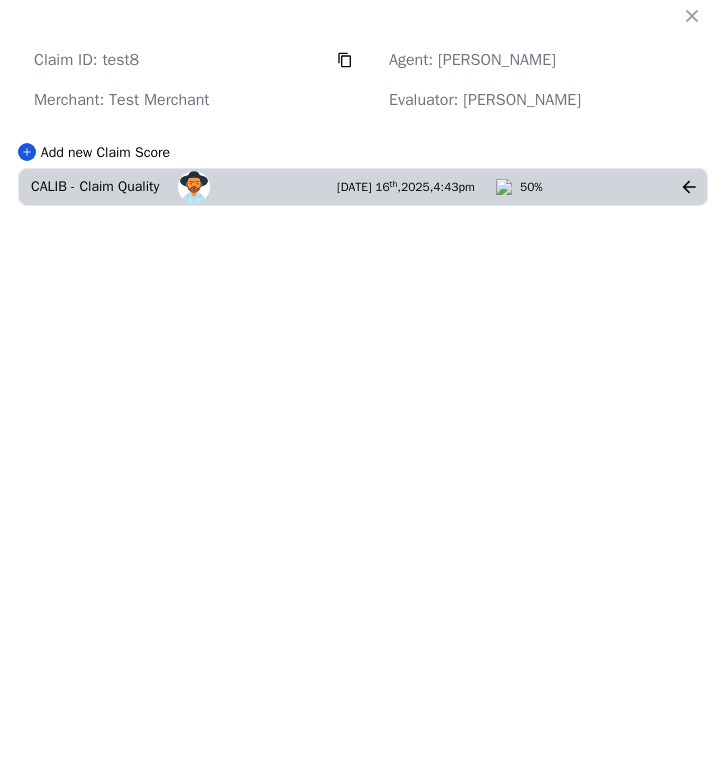 click on "50%" at bounding box center (599, 187) 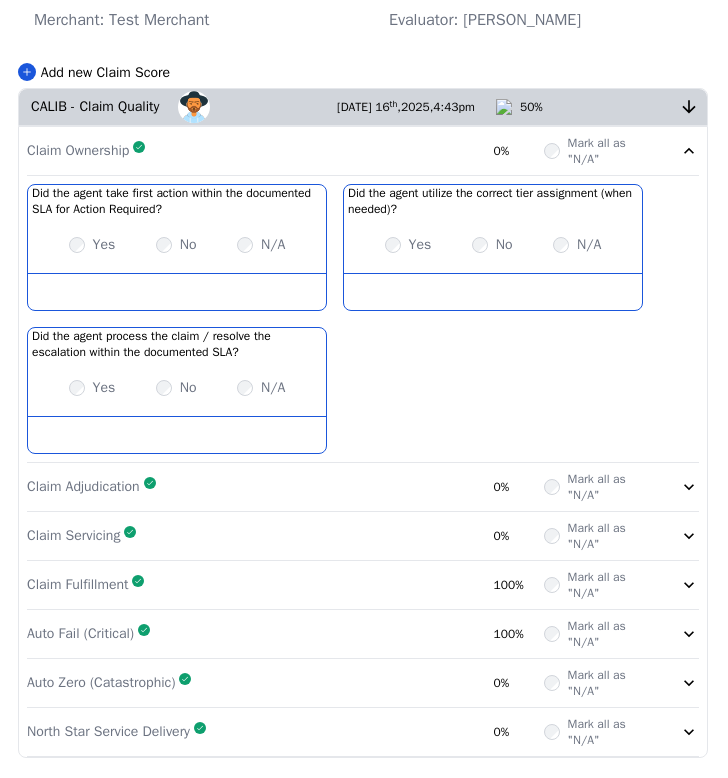 scroll, scrollTop: 0, scrollLeft: 0, axis: both 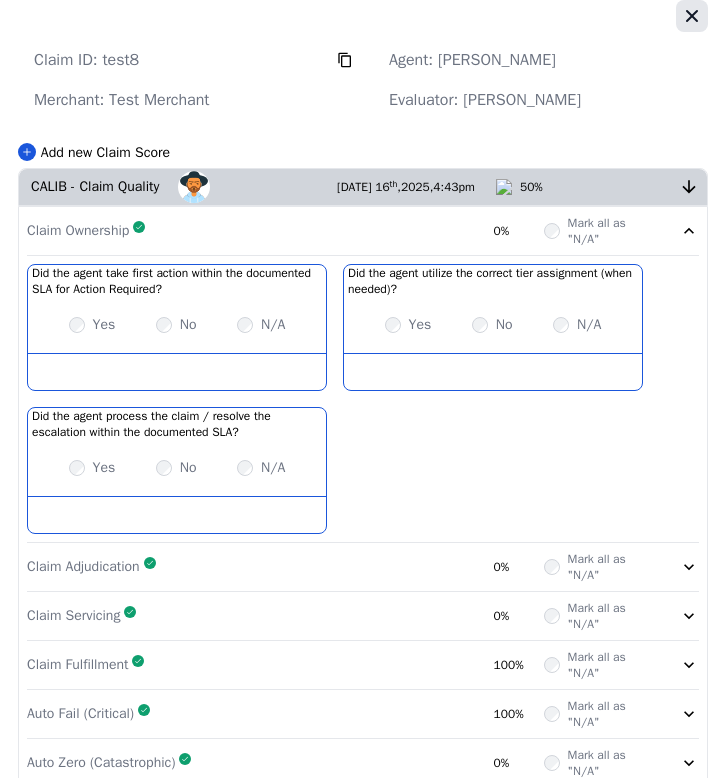 click 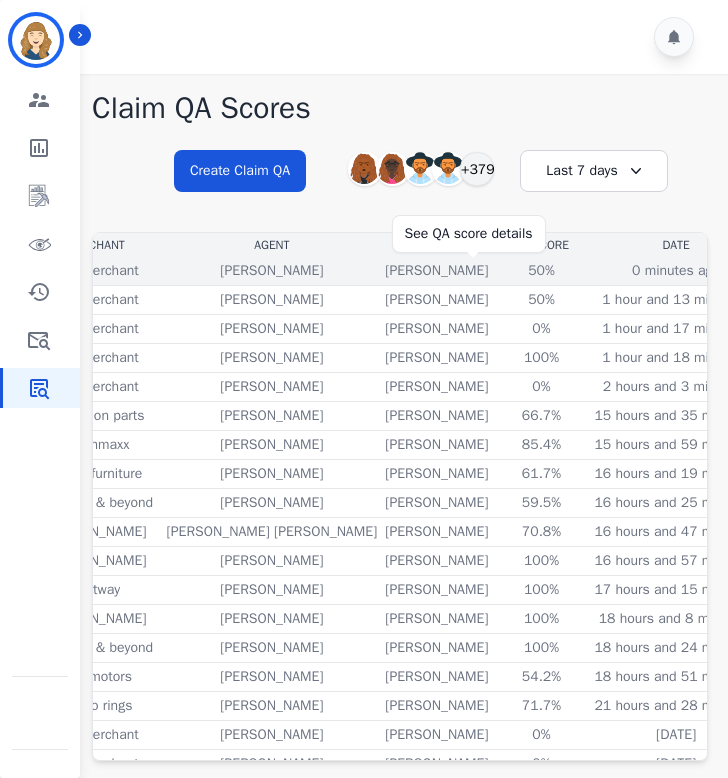 click on "50%" at bounding box center (541, 271) 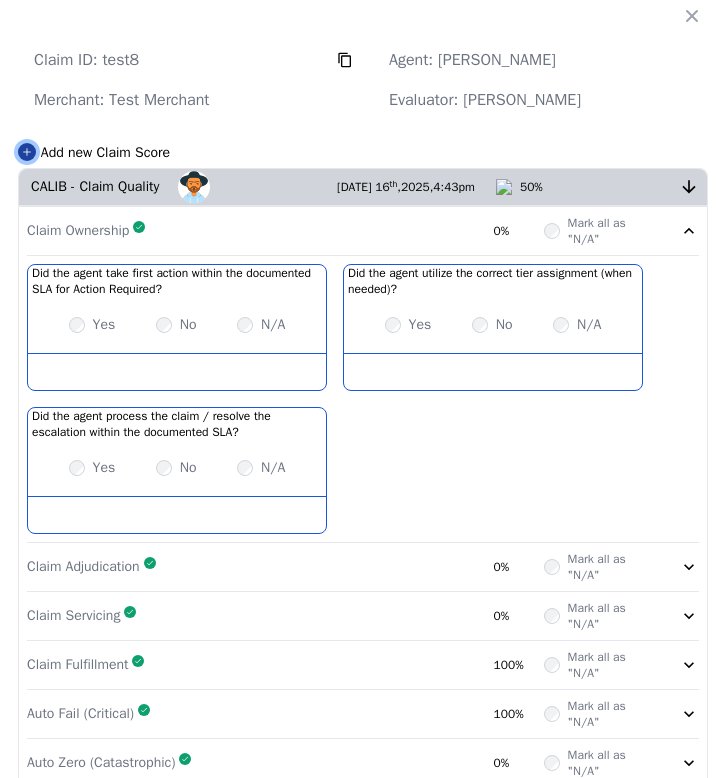 click 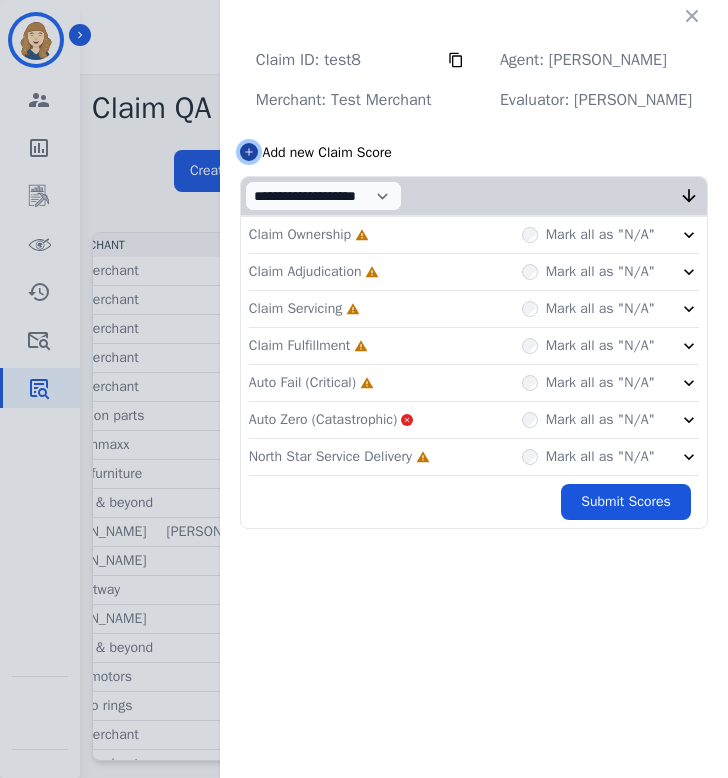 click at bounding box center [249, 152] 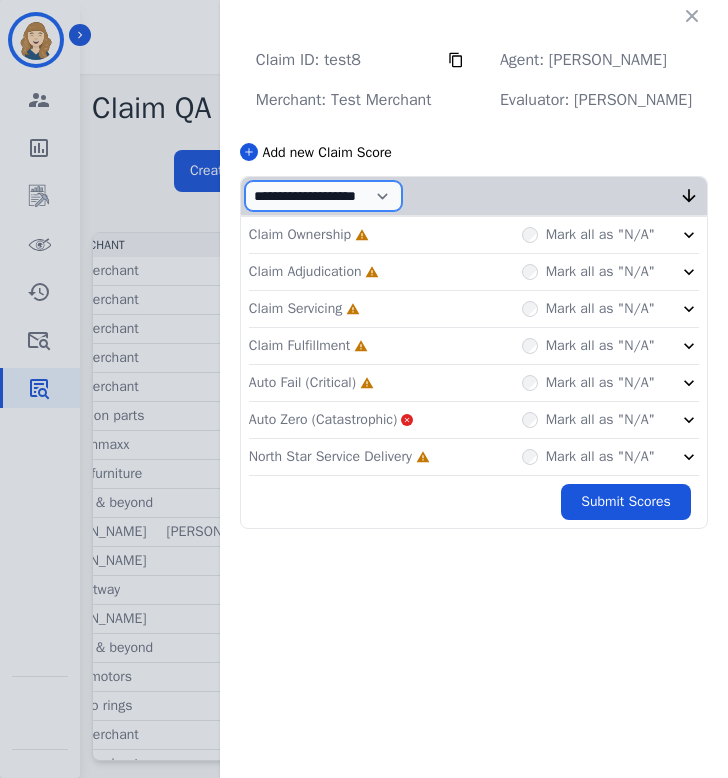 click on "**********" at bounding box center (323, 196) 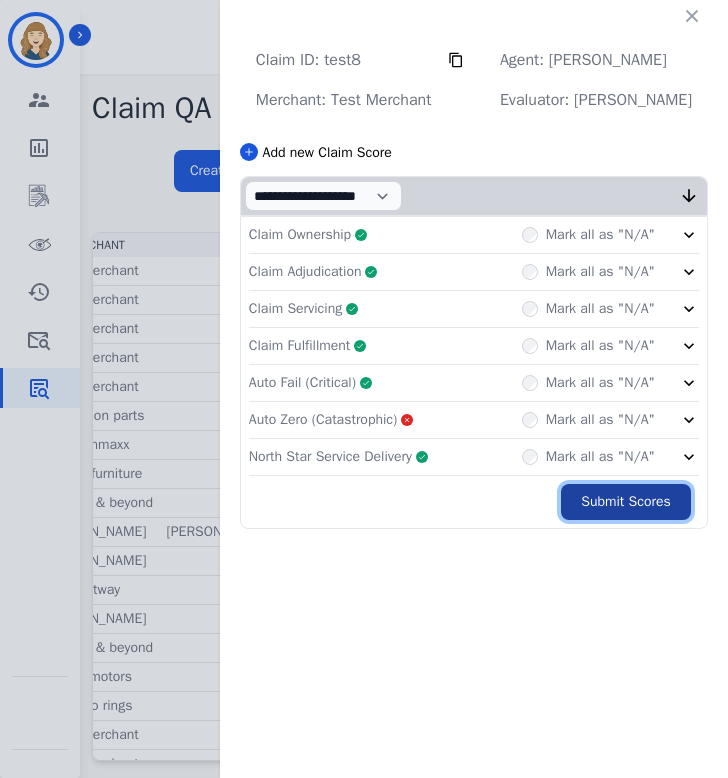 click on "Submit Scores" at bounding box center [626, 502] 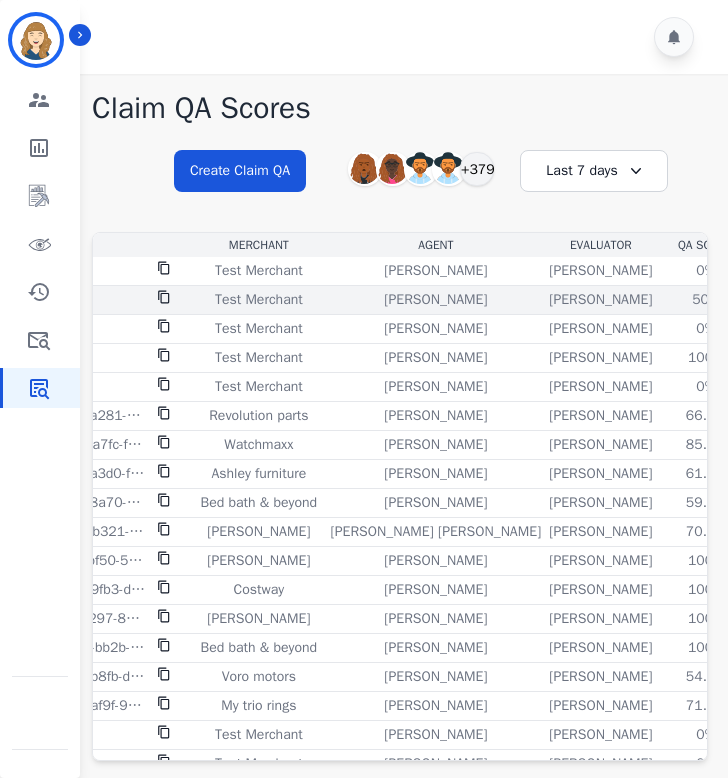 scroll, scrollTop: 0, scrollLeft: 304, axis: horizontal 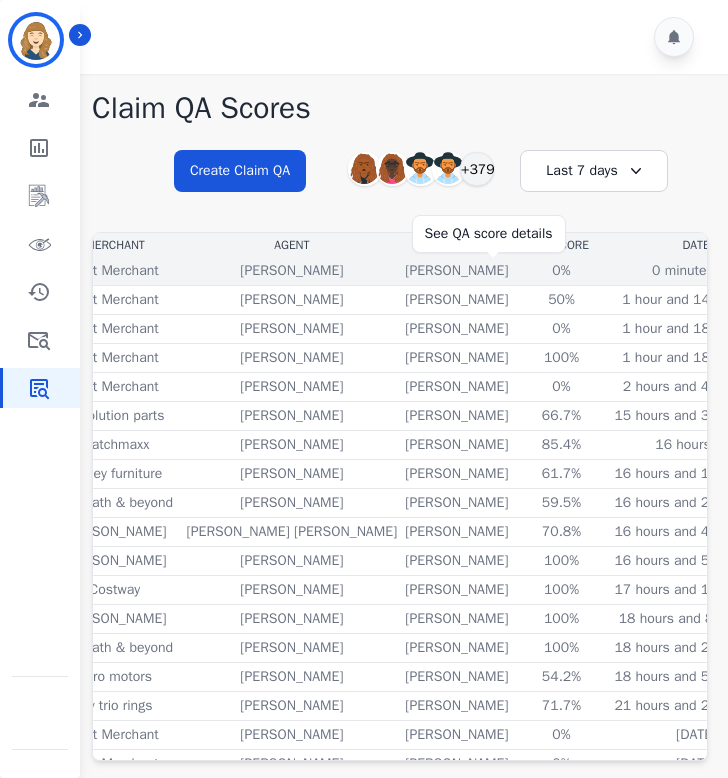 click on "0%" at bounding box center (561, 271) 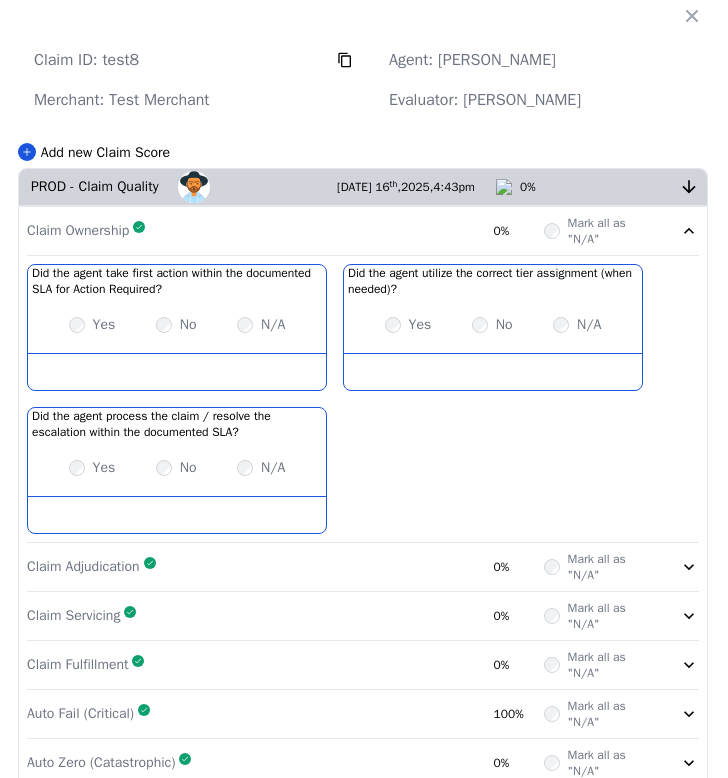 click 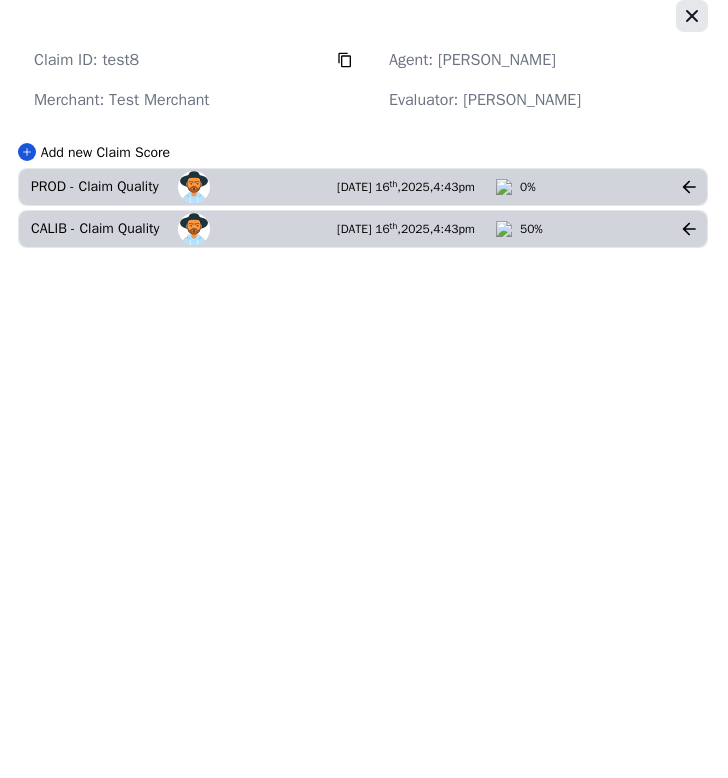 click 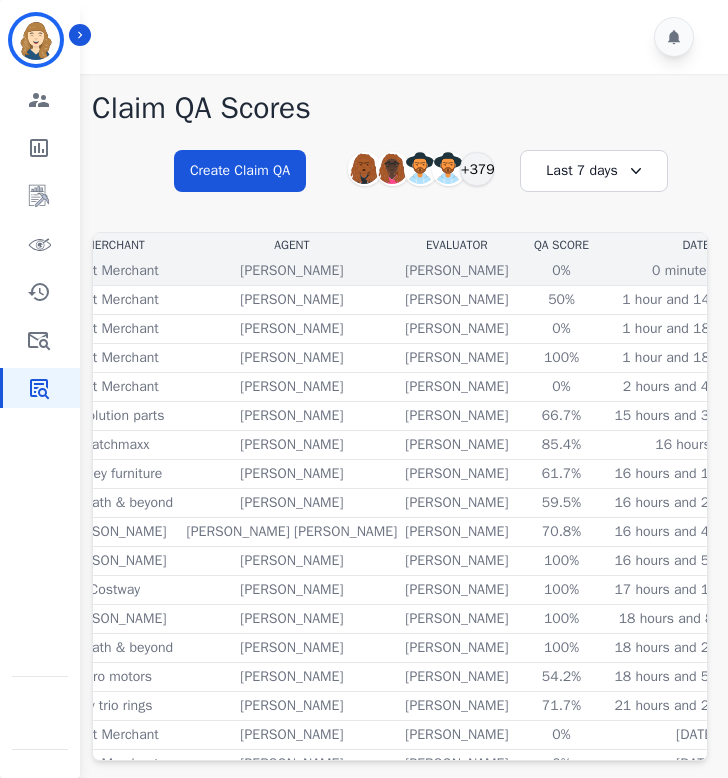 scroll, scrollTop: 0, scrollLeft: 324, axis: horizontal 